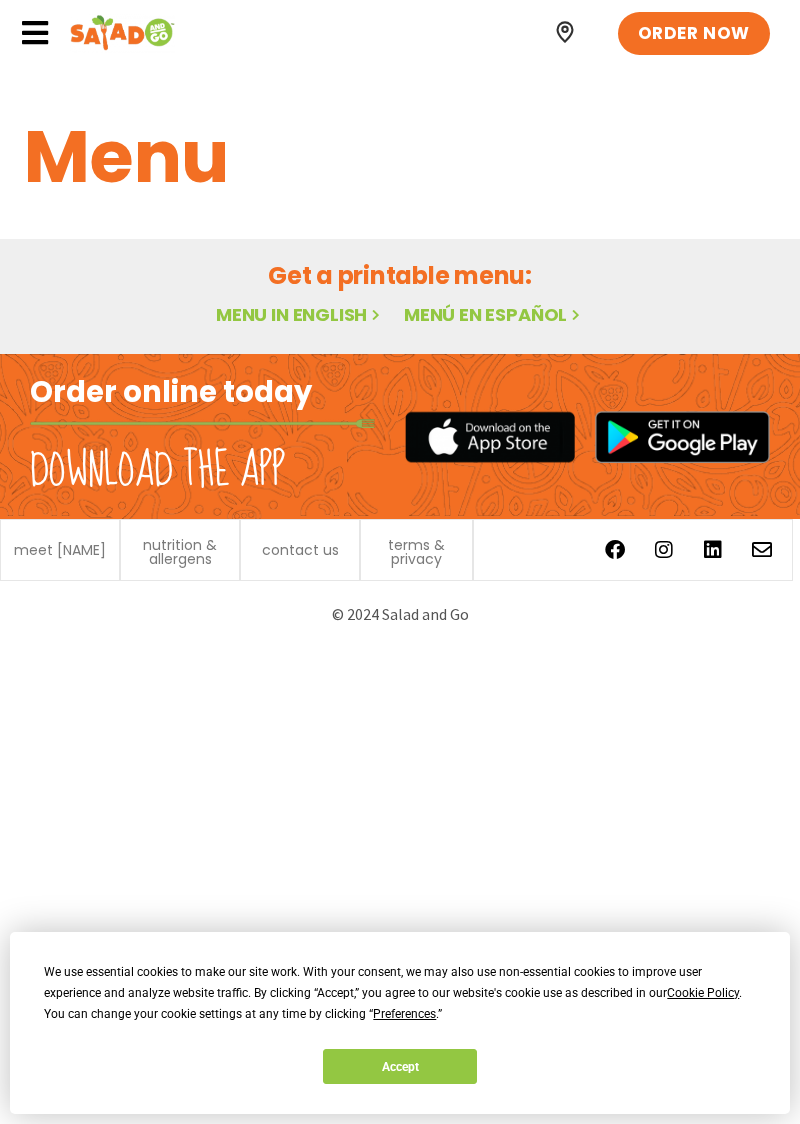 scroll, scrollTop: 0, scrollLeft: 0, axis: both 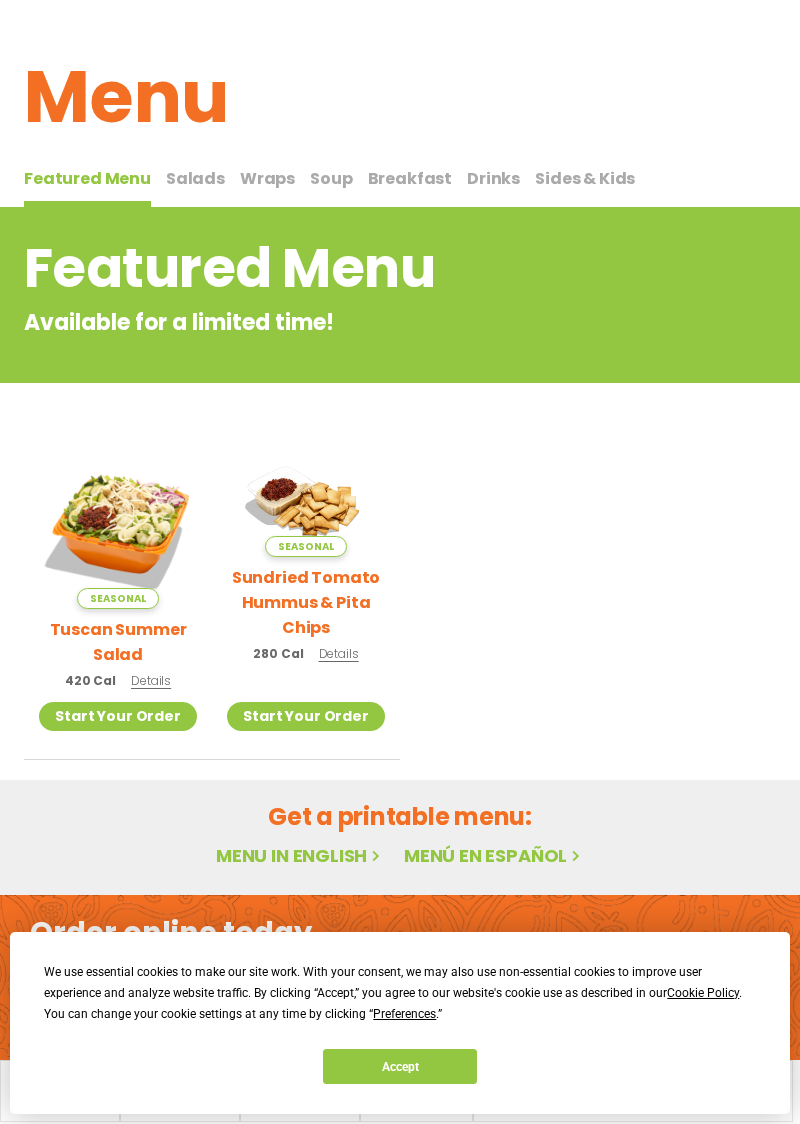 click on "Menu in English" at bounding box center (300, 855) 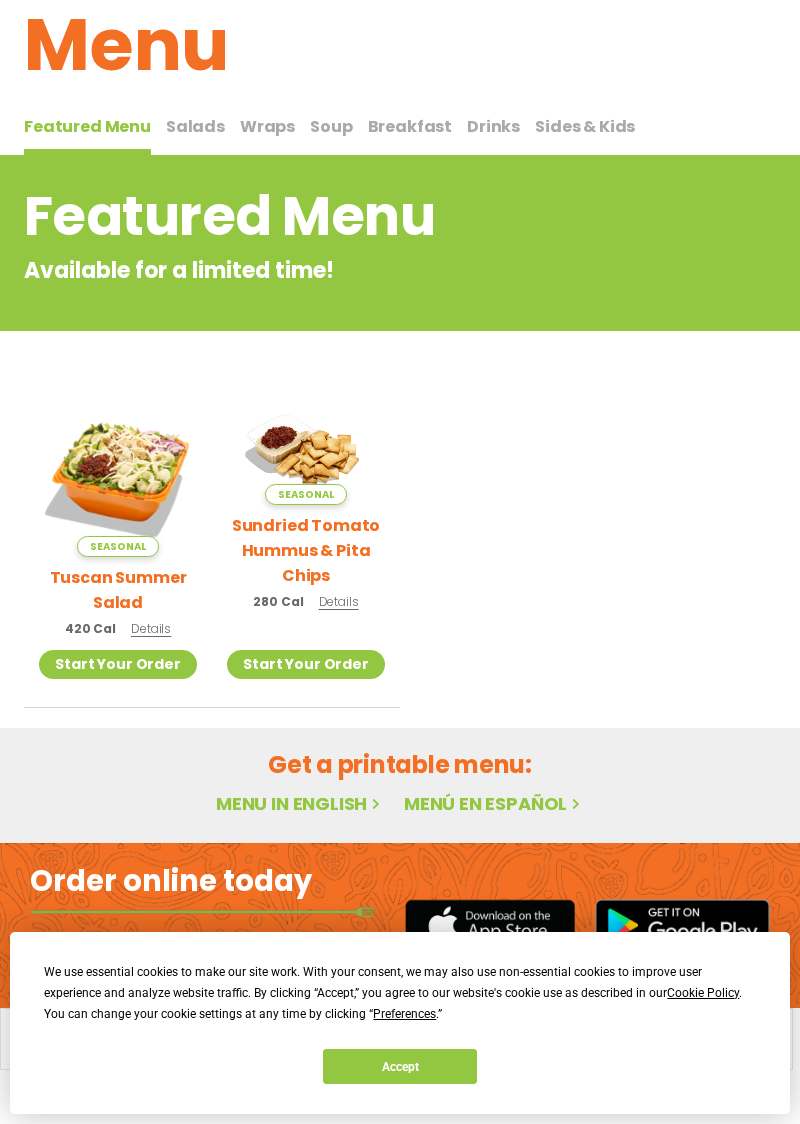 scroll, scrollTop: 113, scrollLeft: 0, axis: vertical 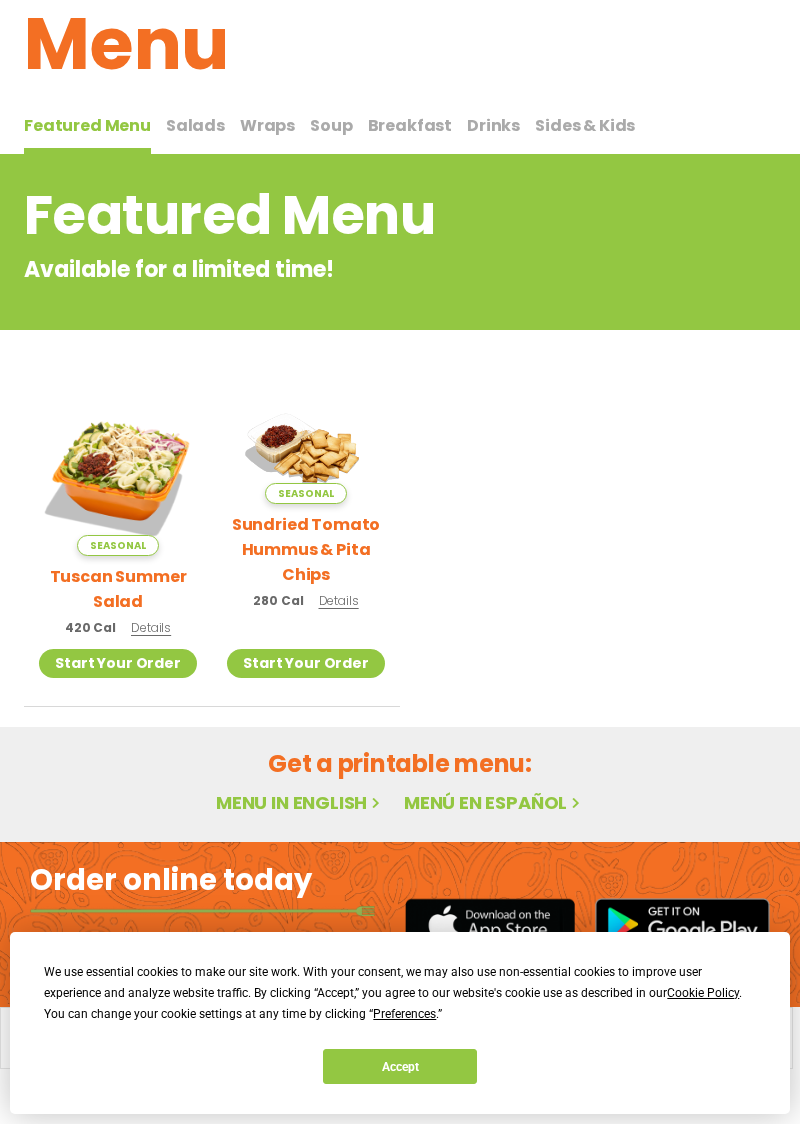 click on "Menu in English" at bounding box center [300, 802] 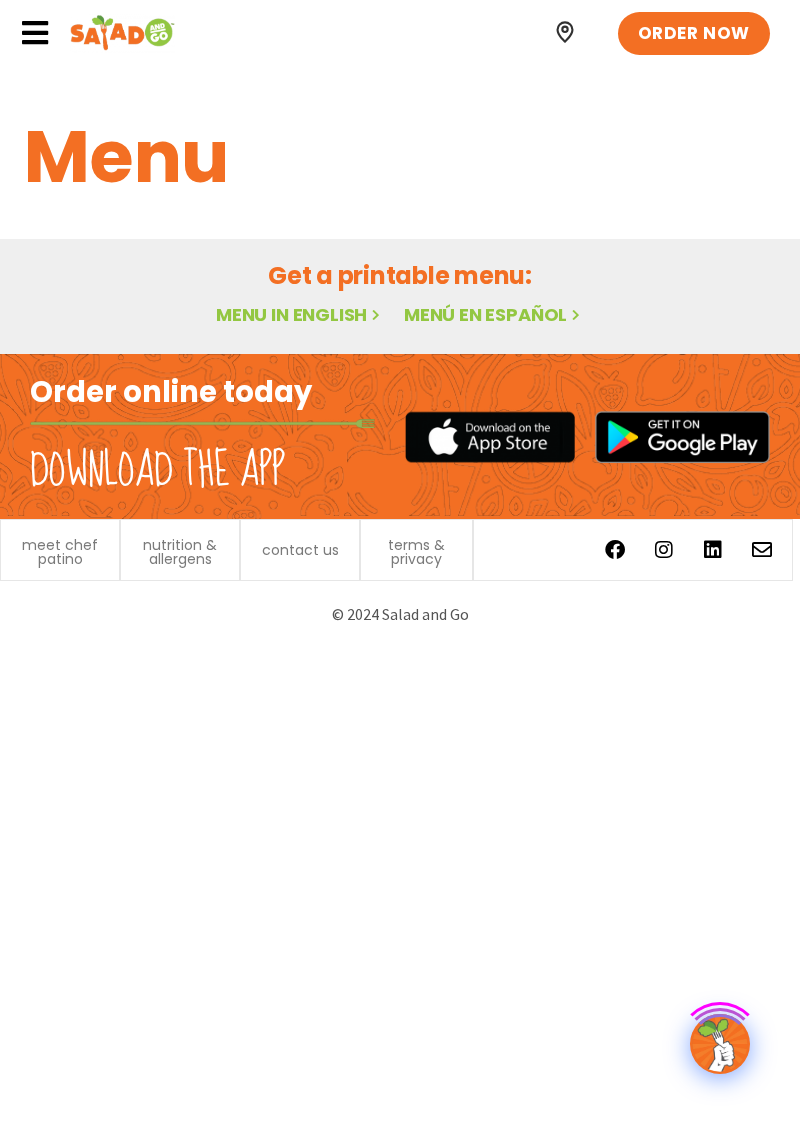 scroll, scrollTop: 0, scrollLeft: 0, axis: both 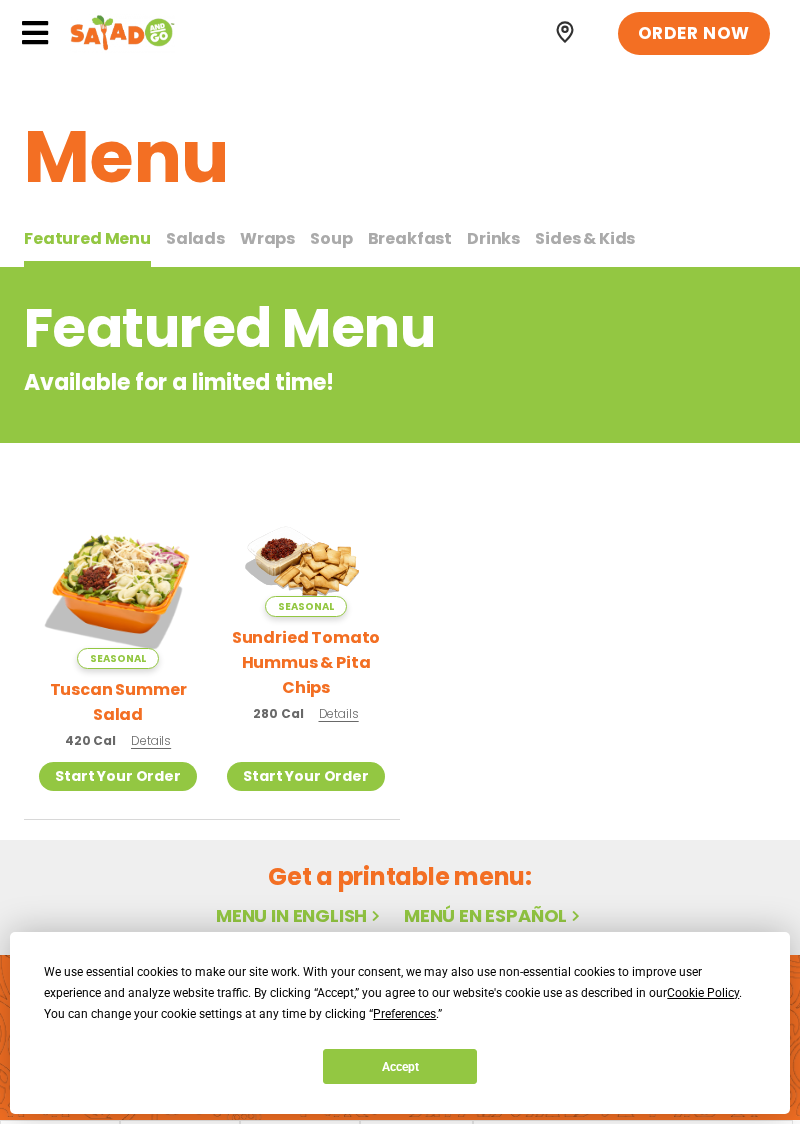 click at bounding box center [118, 590] 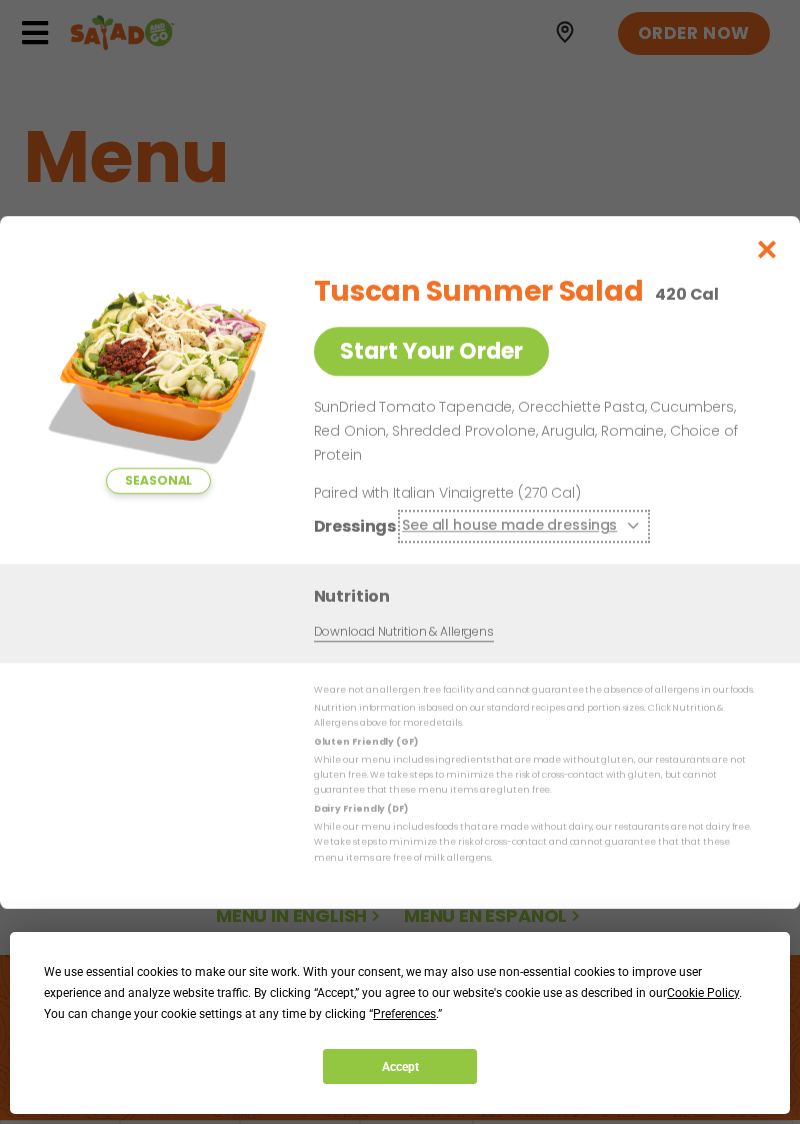 click at bounding box center [631, 525] 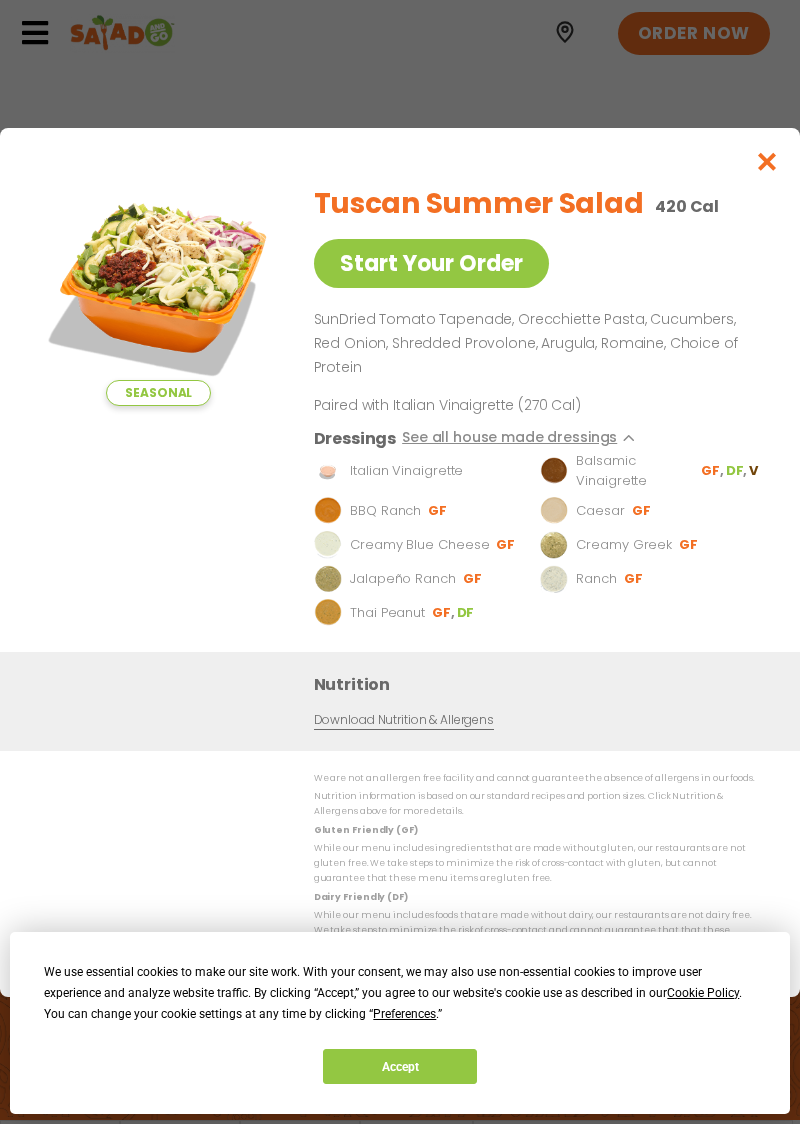 click on "Seasonal   Start Your Order" at bounding box center [159, 410] 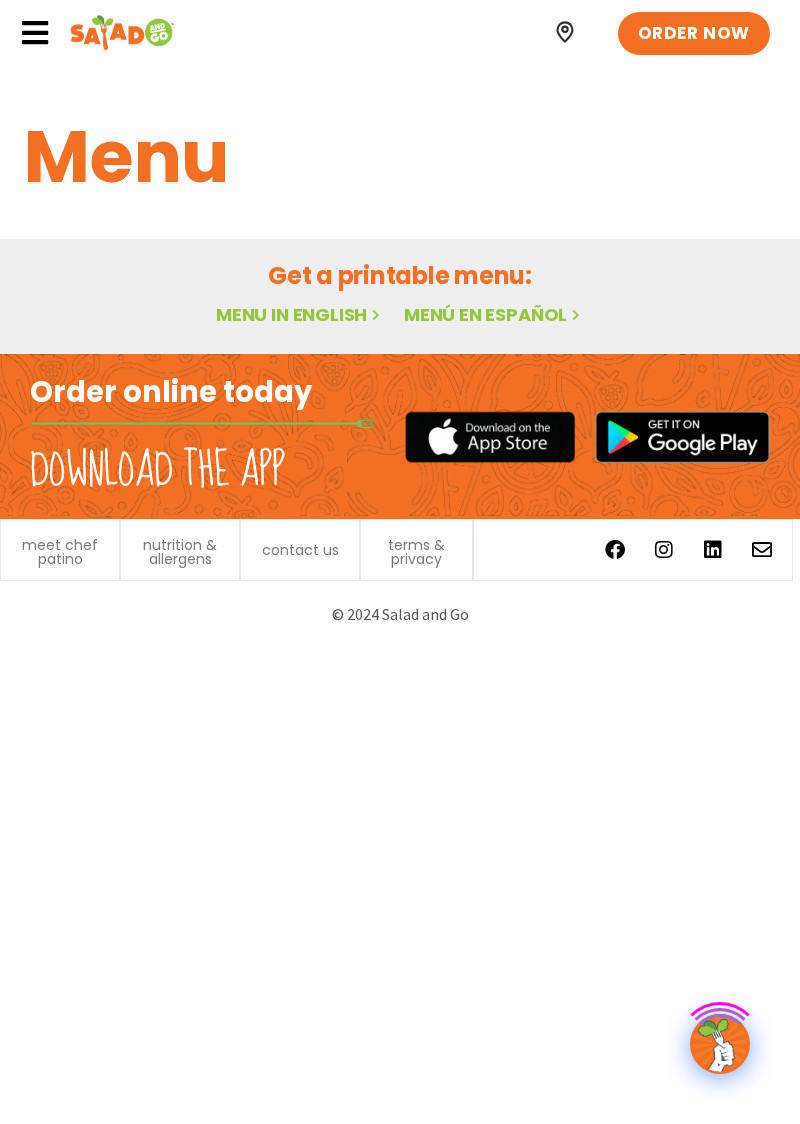 scroll, scrollTop: 0, scrollLeft: 0, axis: both 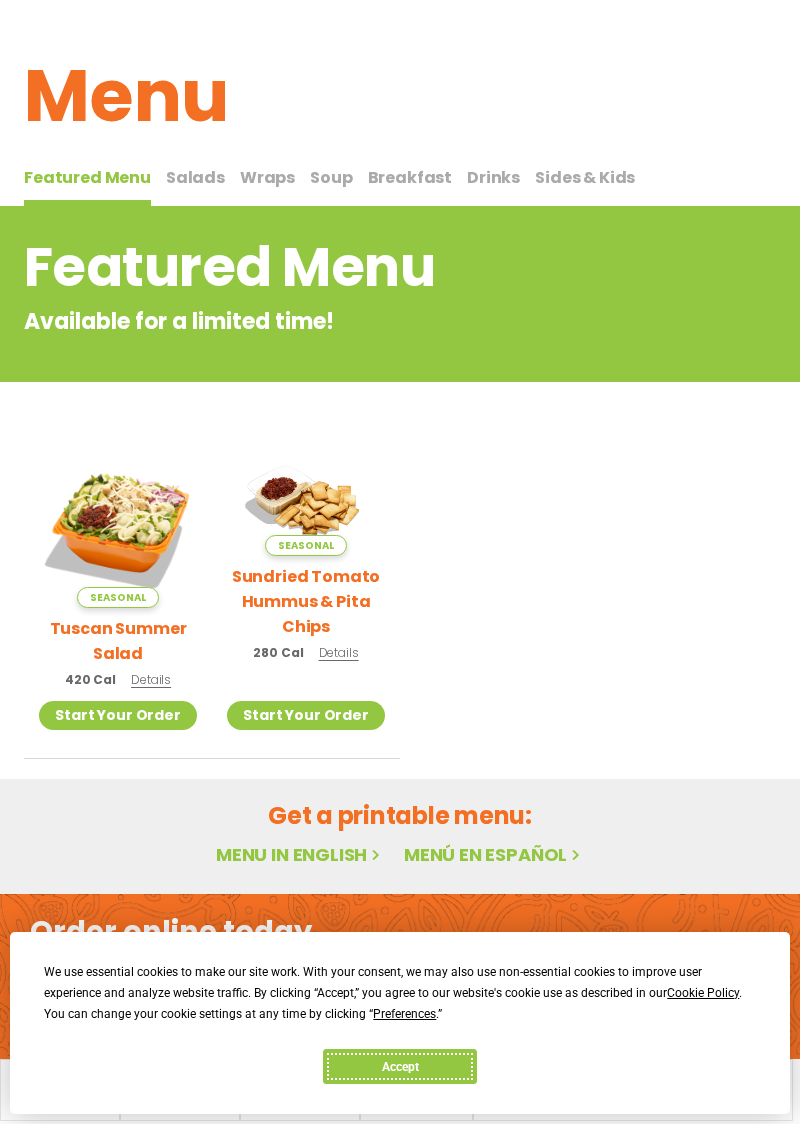 click on "Accept" at bounding box center (400, 1066) 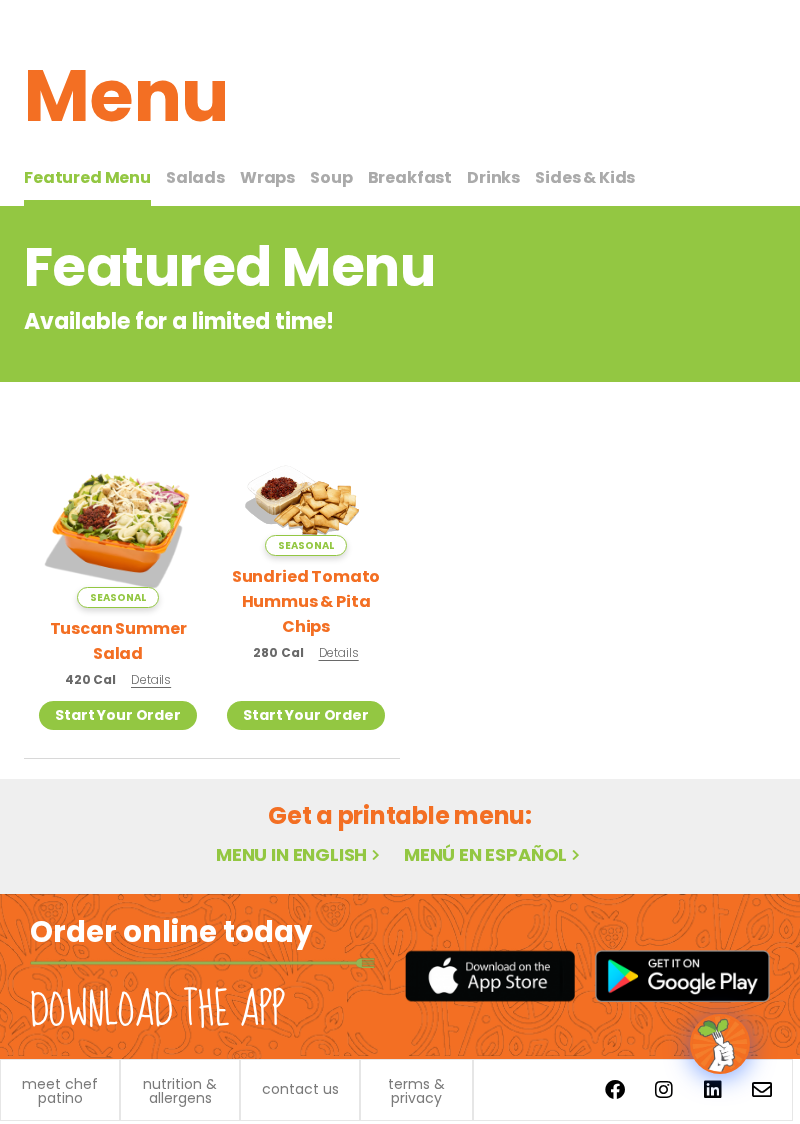 click on "Featured Menu" at bounding box center (87, 177) 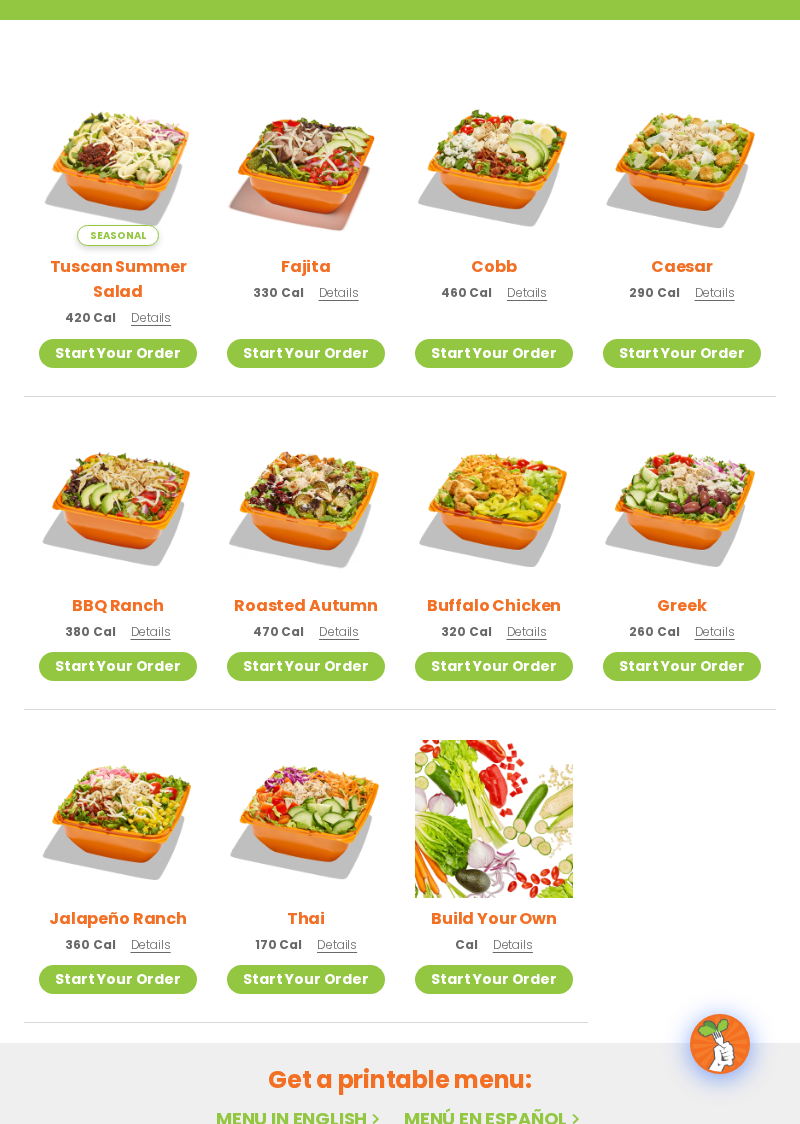 scroll, scrollTop: 487, scrollLeft: 0, axis: vertical 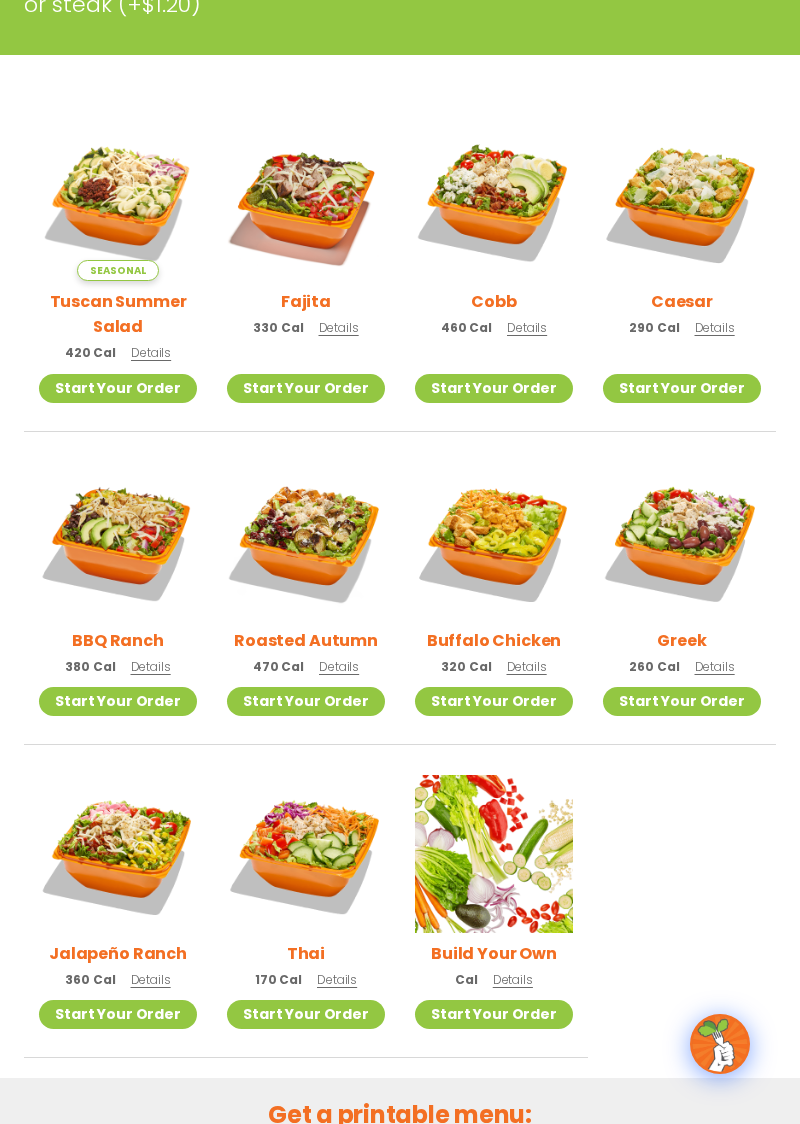 click at bounding box center [494, 202] 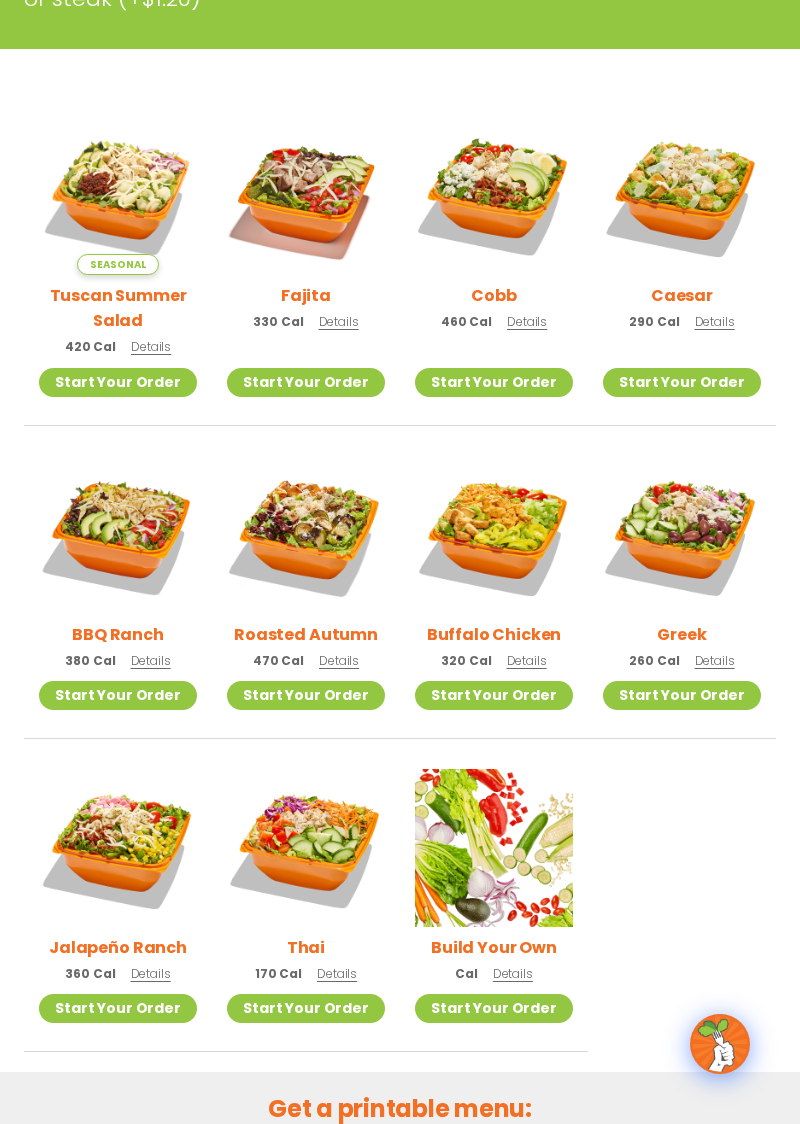 click at bounding box center [118, 196] 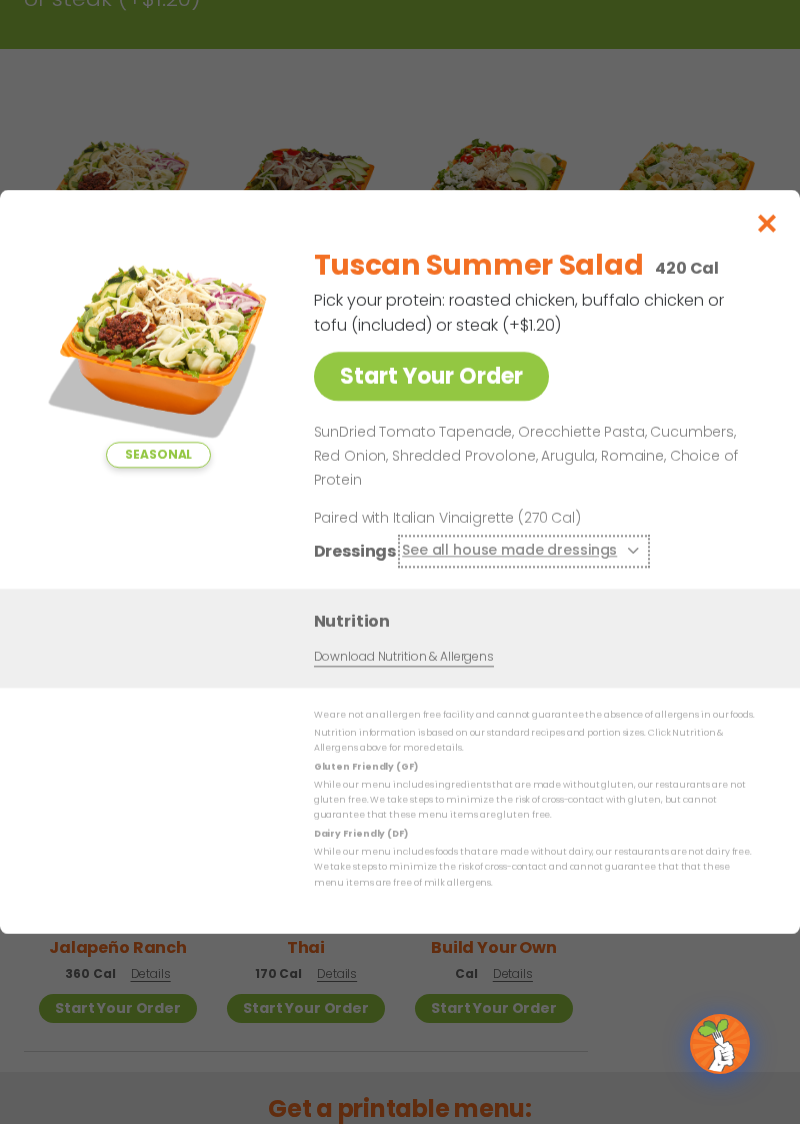 click at bounding box center [631, 551] 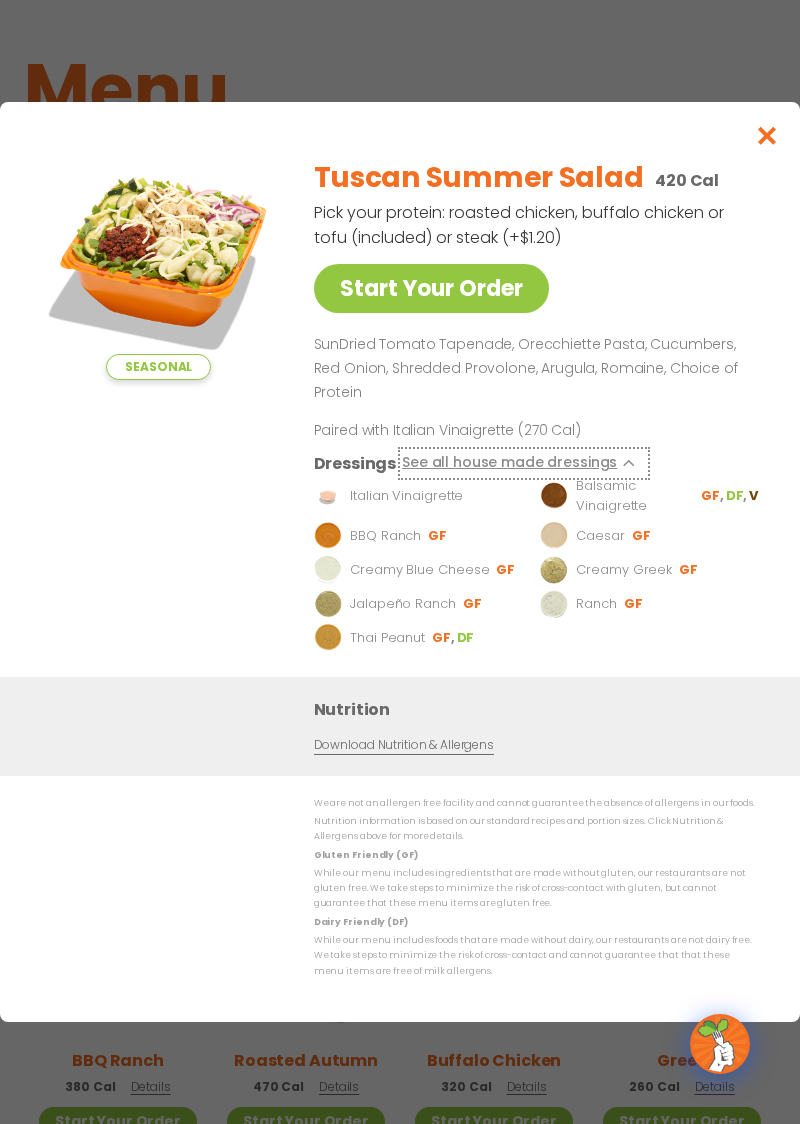 scroll, scrollTop: 61, scrollLeft: 0, axis: vertical 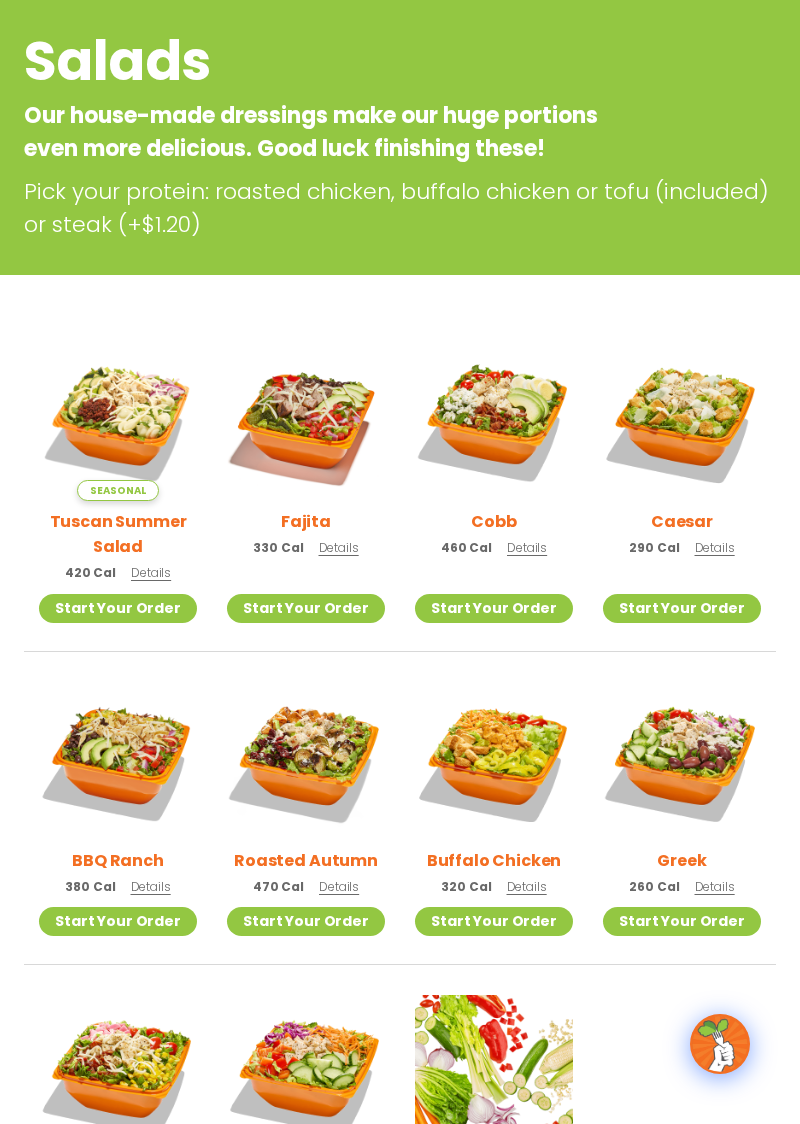 click at bounding box center (118, 761) 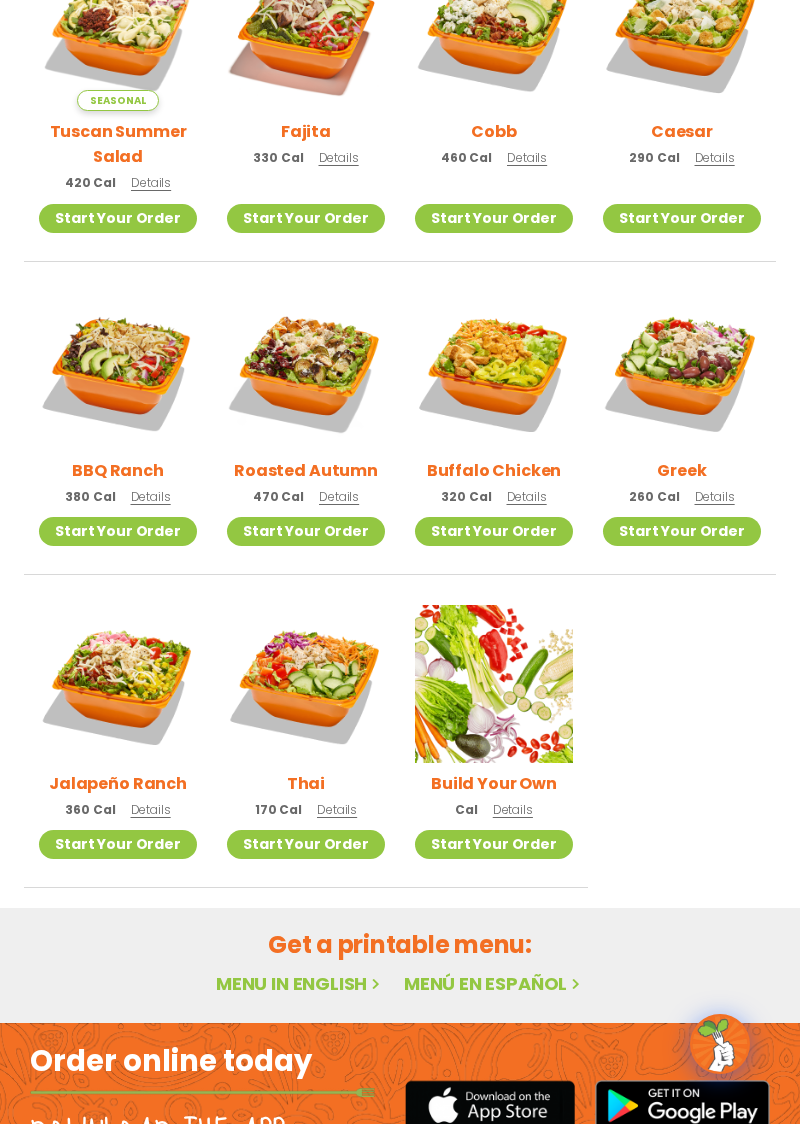 scroll, scrollTop: 658, scrollLeft: 0, axis: vertical 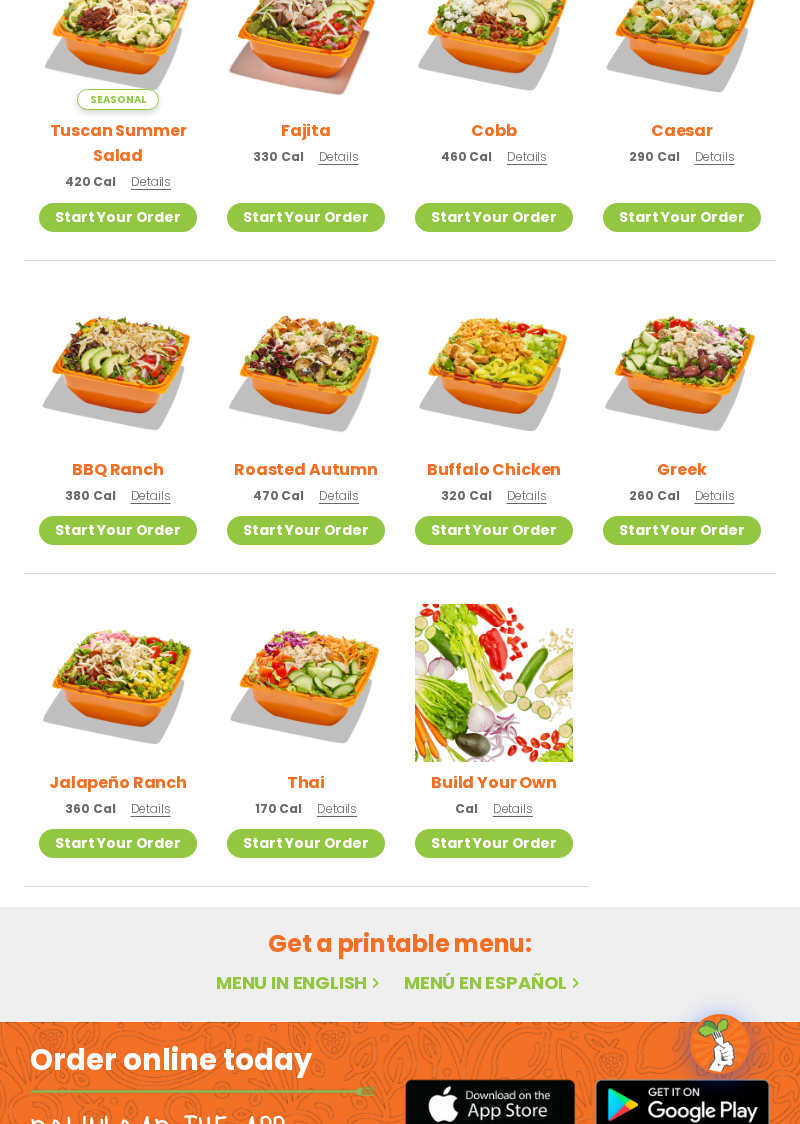 click at bounding box center [118, 683] 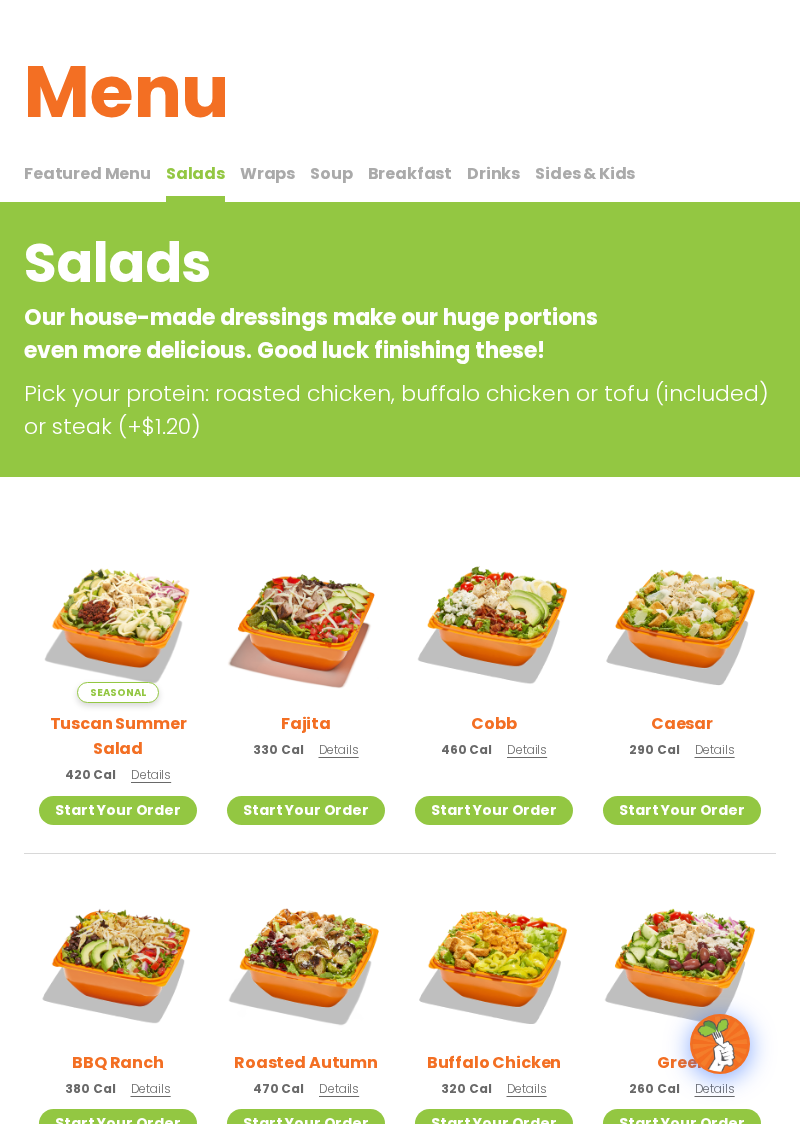 scroll, scrollTop: 0, scrollLeft: 0, axis: both 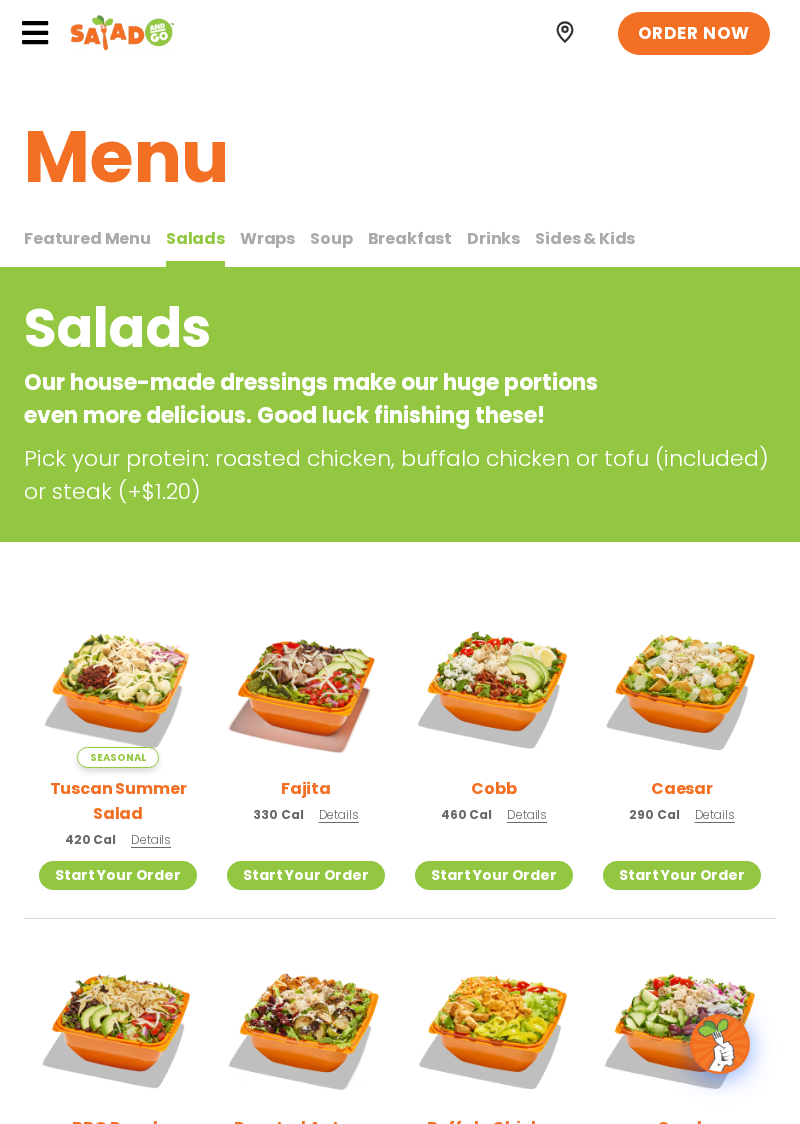 click on "Soup" at bounding box center [331, 238] 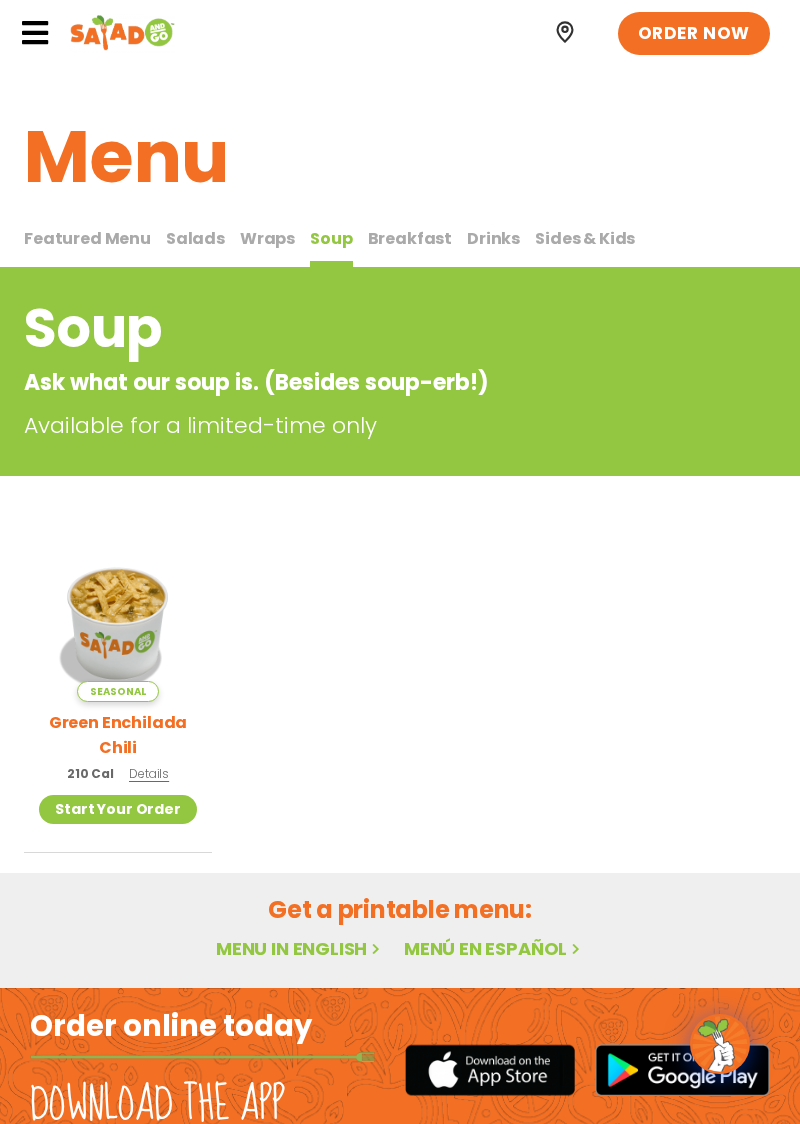 click on "Wraps" at bounding box center [267, 238] 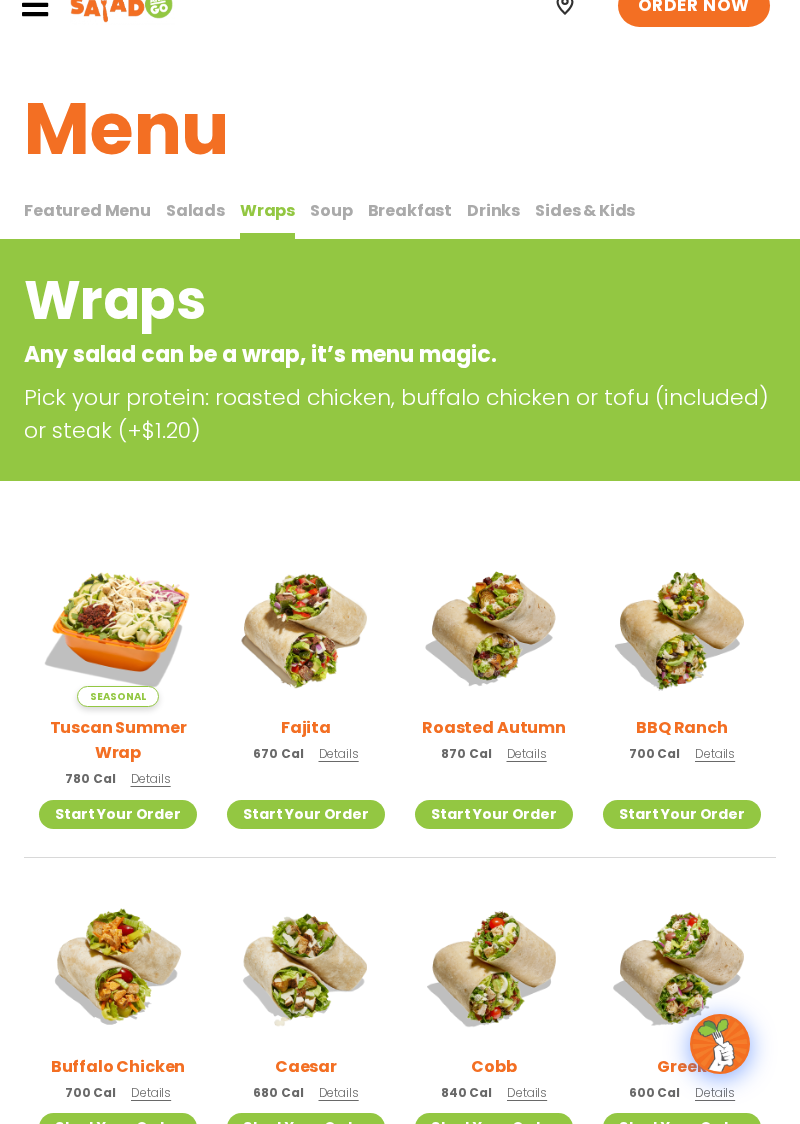 scroll, scrollTop: 0, scrollLeft: 0, axis: both 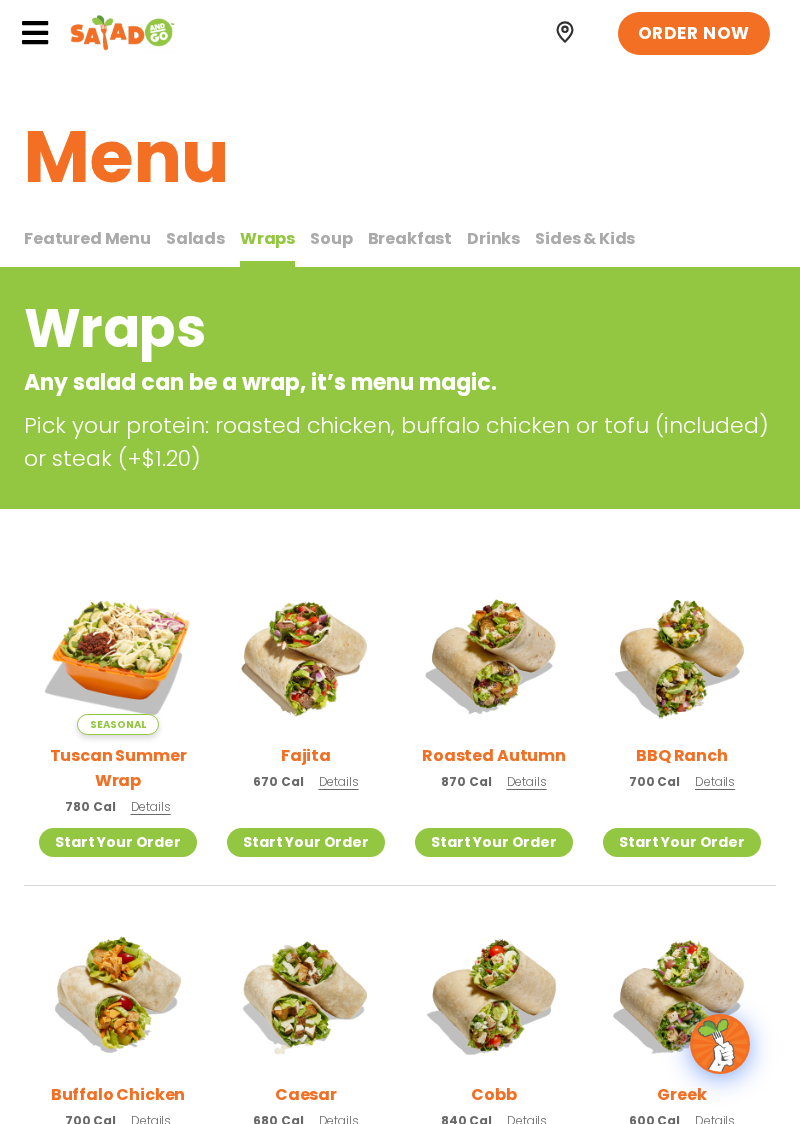 click on "Sides & Kids" at bounding box center (585, 238) 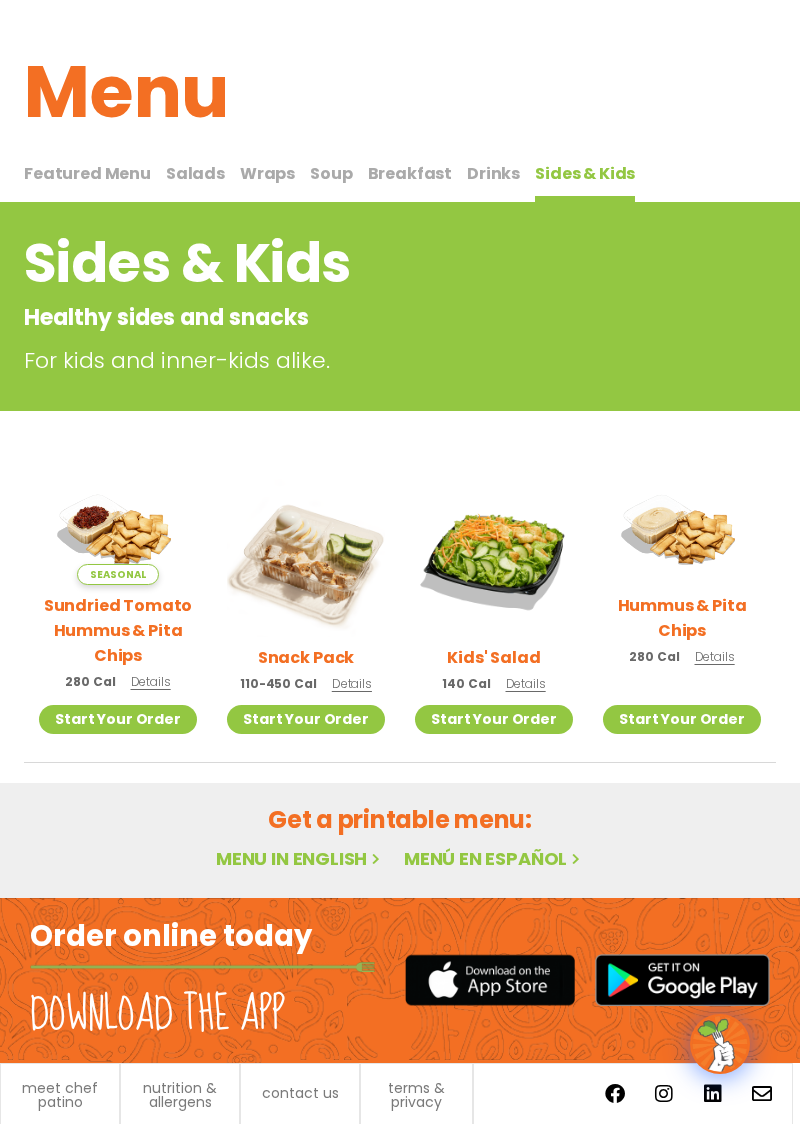 scroll, scrollTop: 0, scrollLeft: 0, axis: both 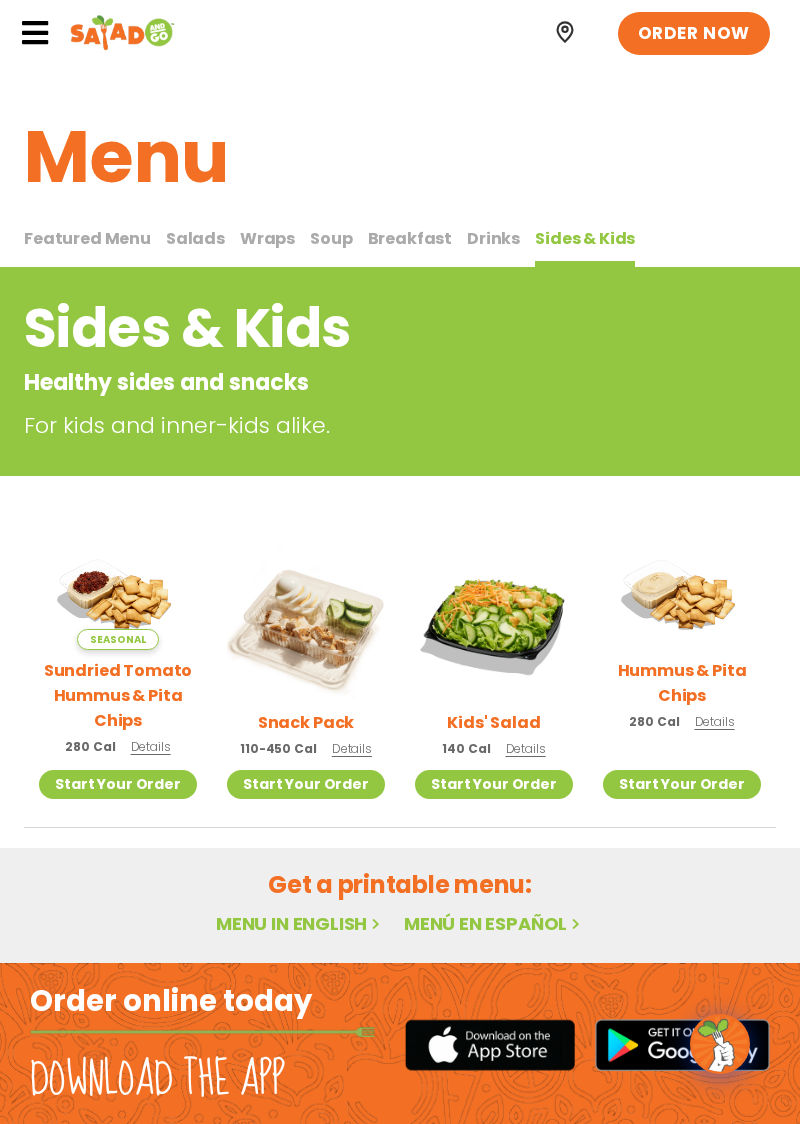 click on "Drinks" at bounding box center [493, 238] 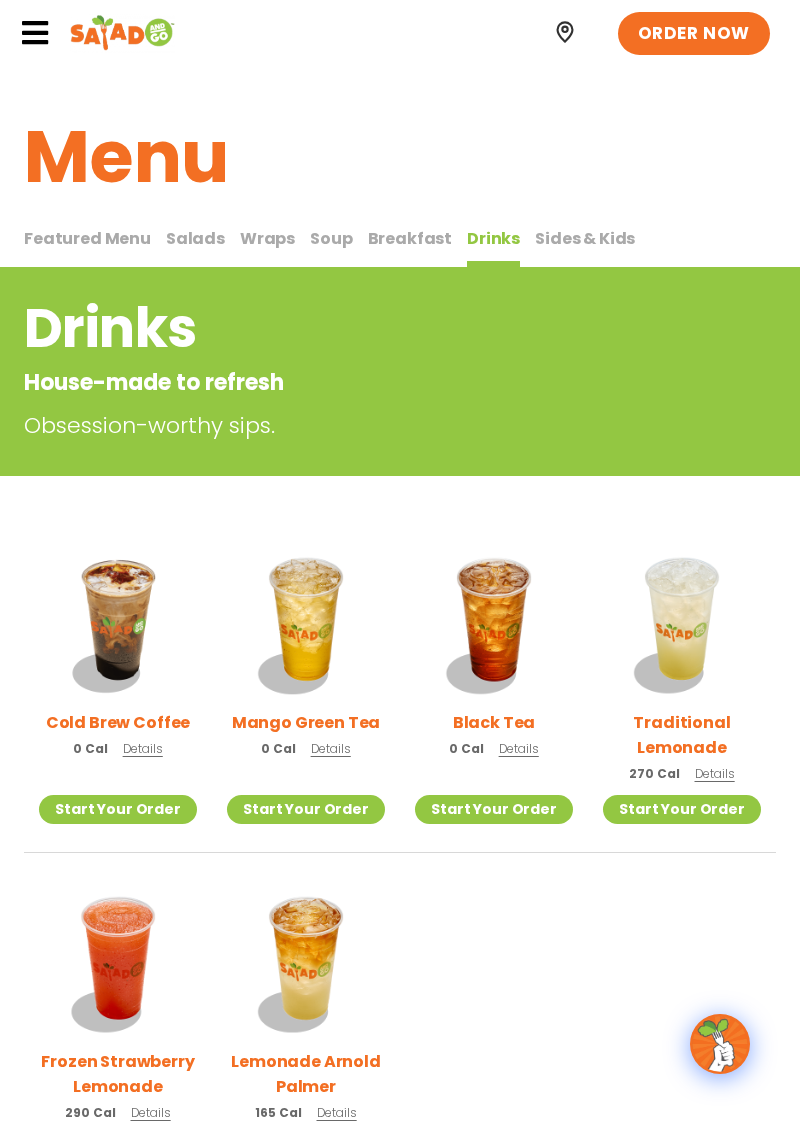 click at bounding box center (306, 962) 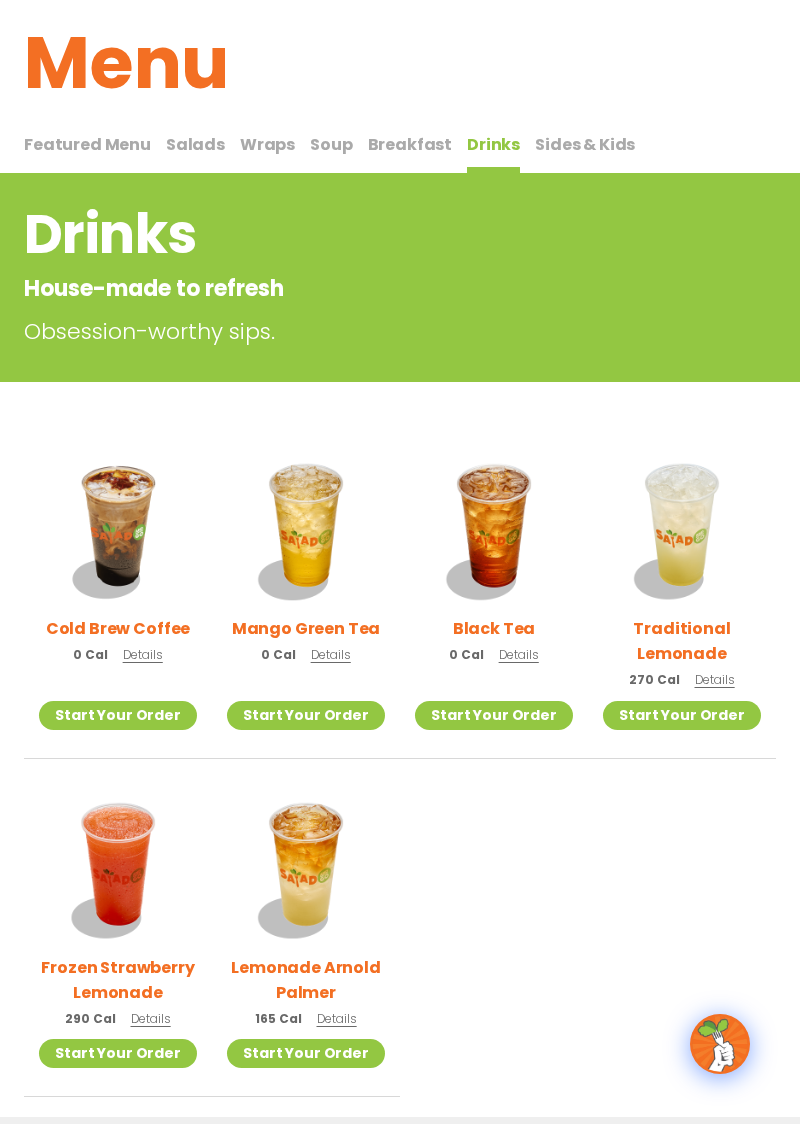 scroll, scrollTop: 0, scrollLeft: 0, axis: both 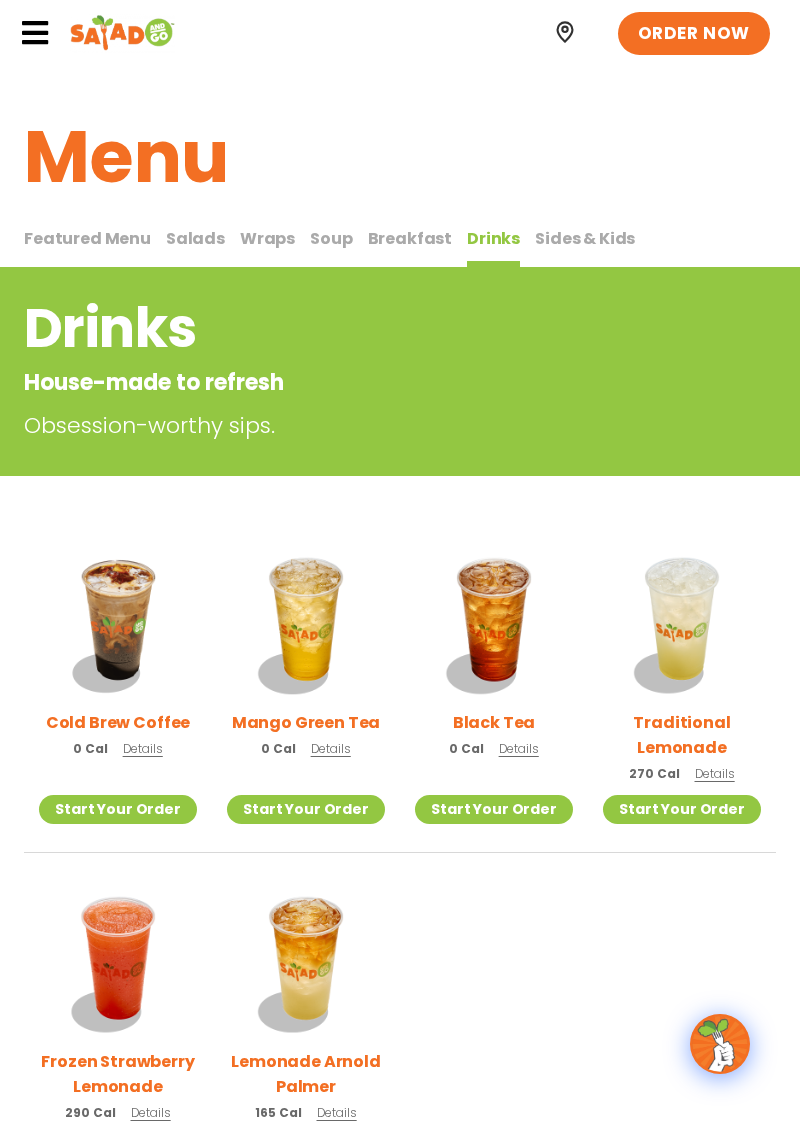 click on "Salads" at bounding box center [195, 238] 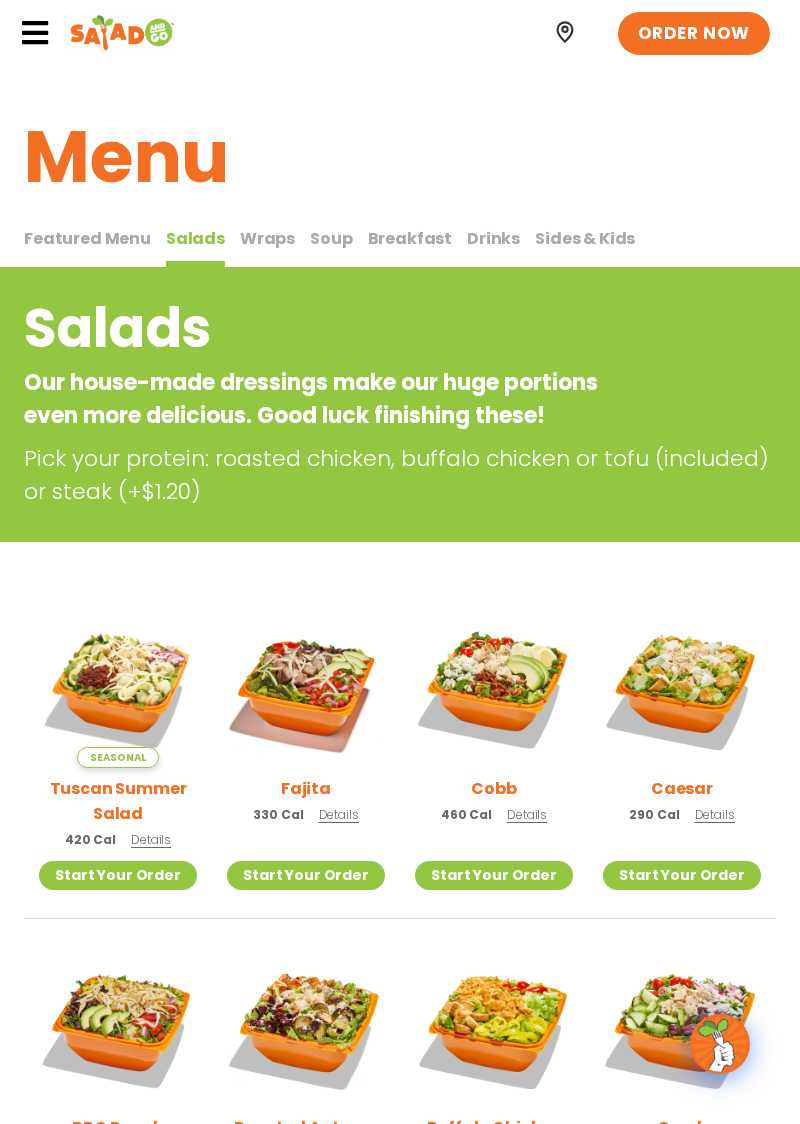 click on "Salads" at bounding box center [195, 238] 